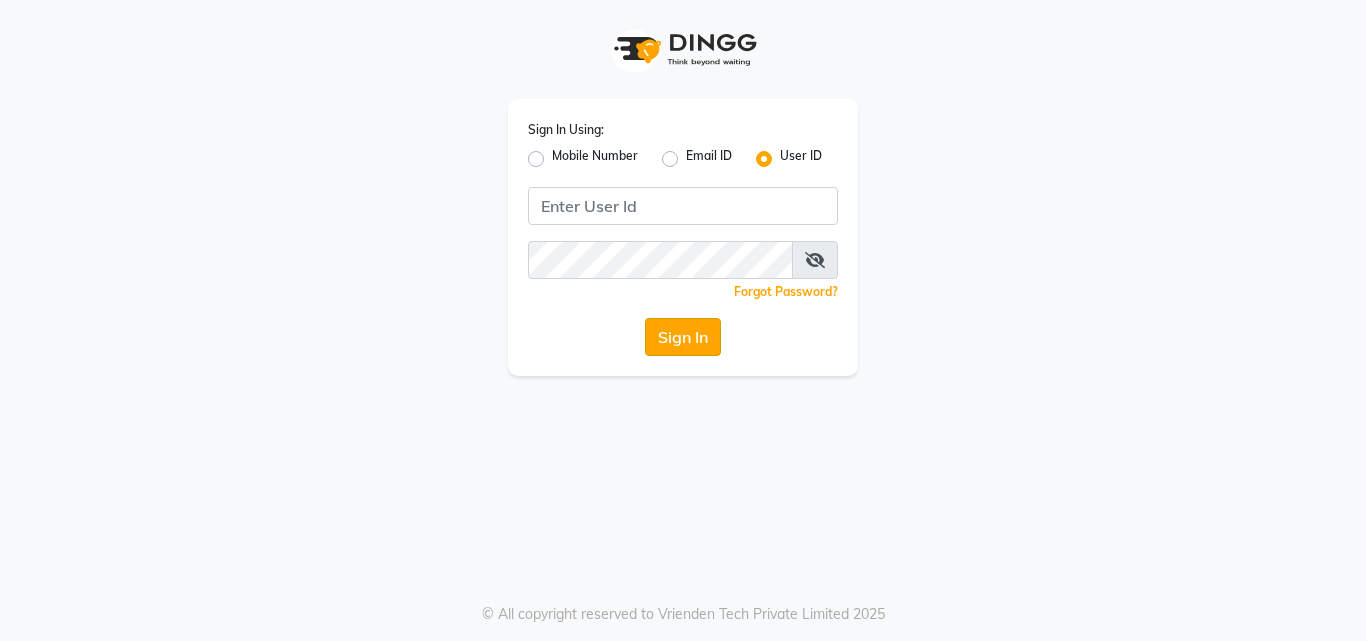 scroll, scrollTop: 0, scrollLeft: 0, axis: both 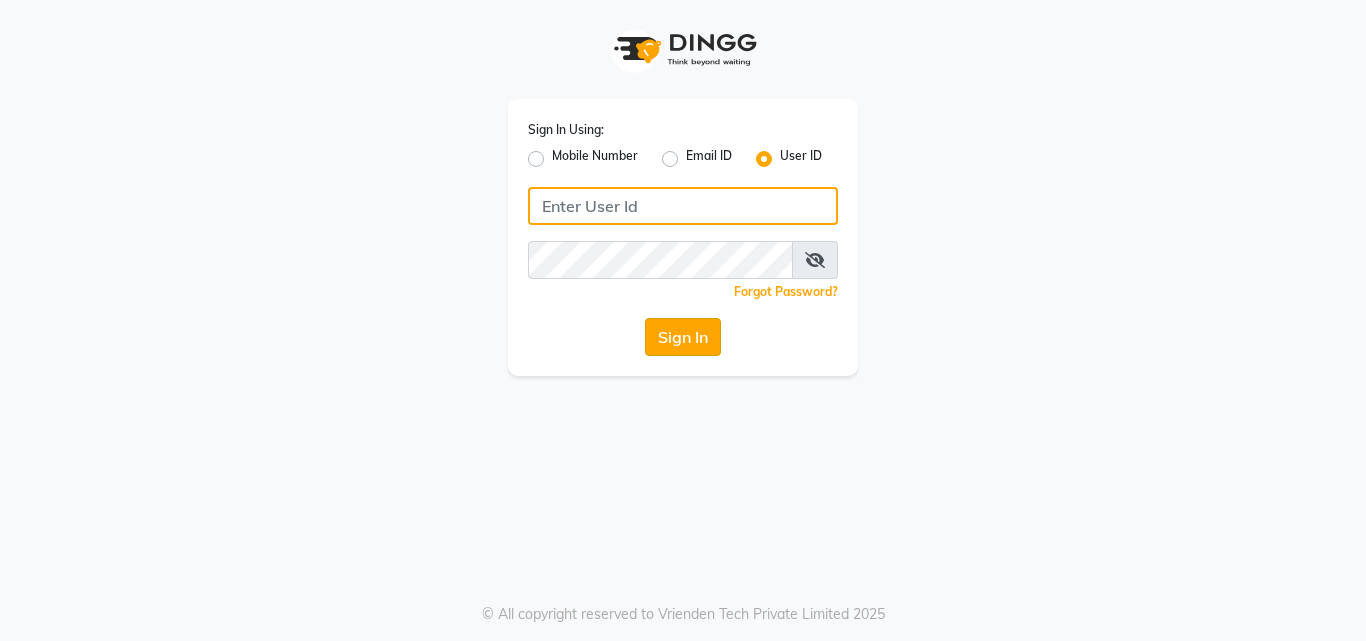 type on "anjali" 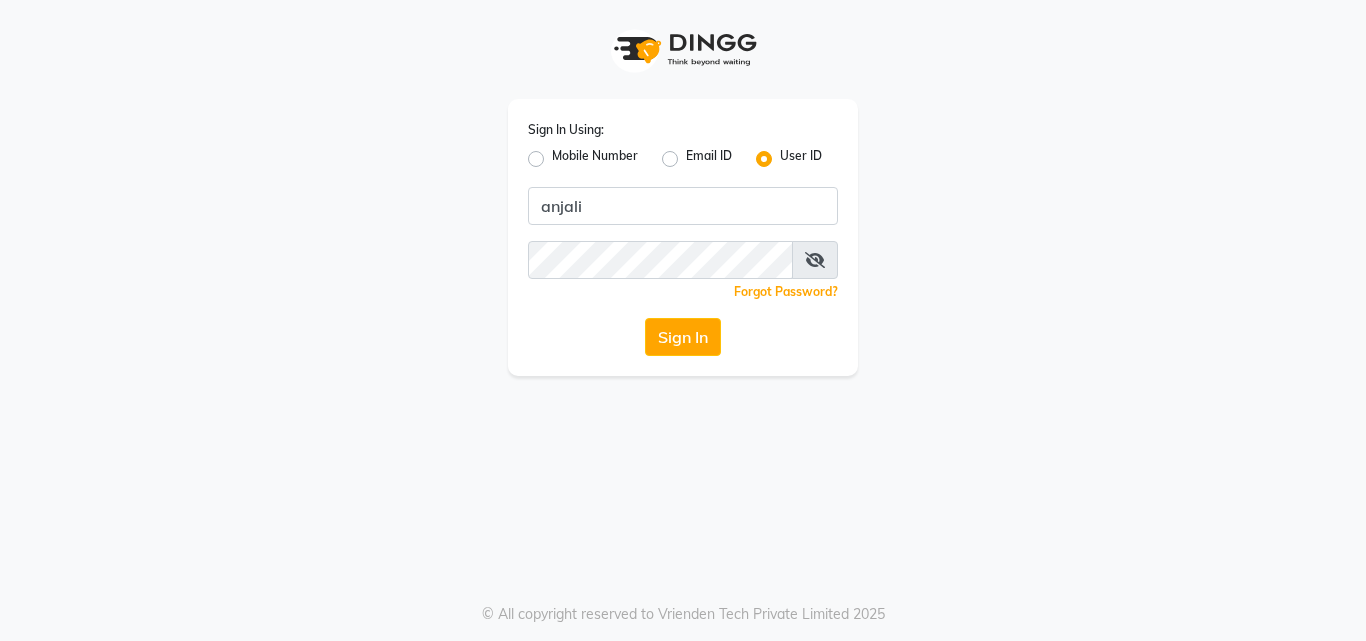click on "Sign In" 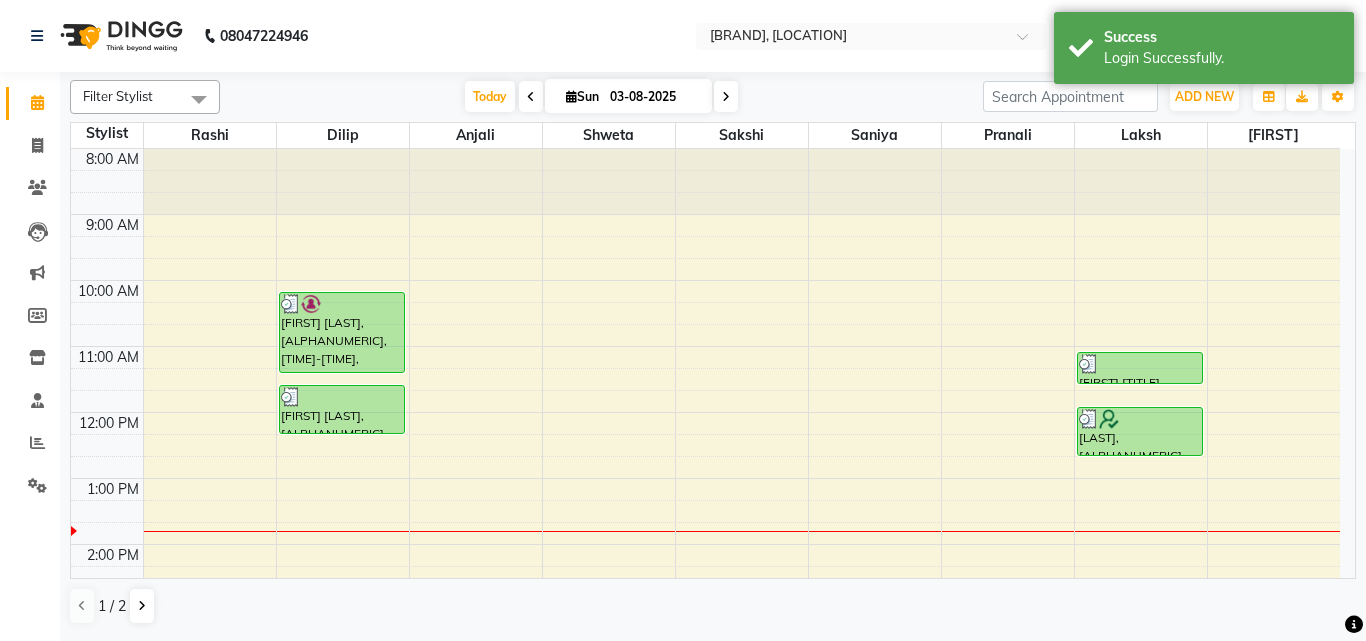 scroll, scrollTop: 0, scrollLeft: 0, axis: both 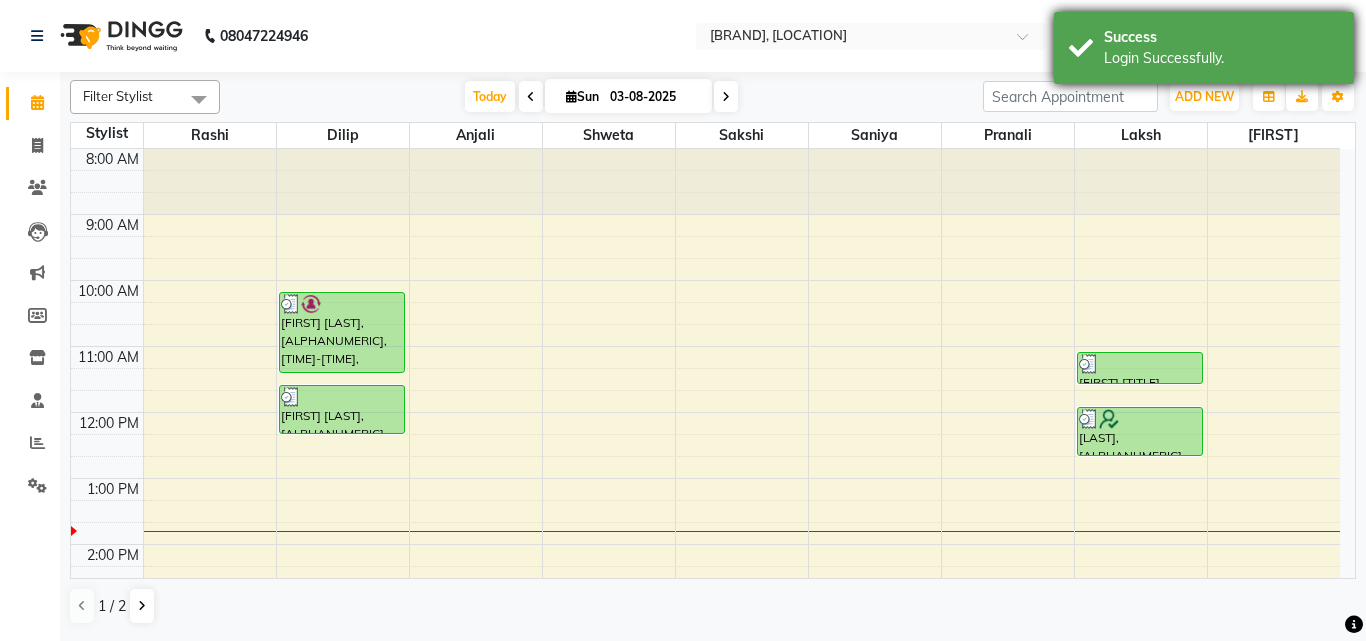 click on "Success   Login Successfully." at bounding box center [1204, 48] 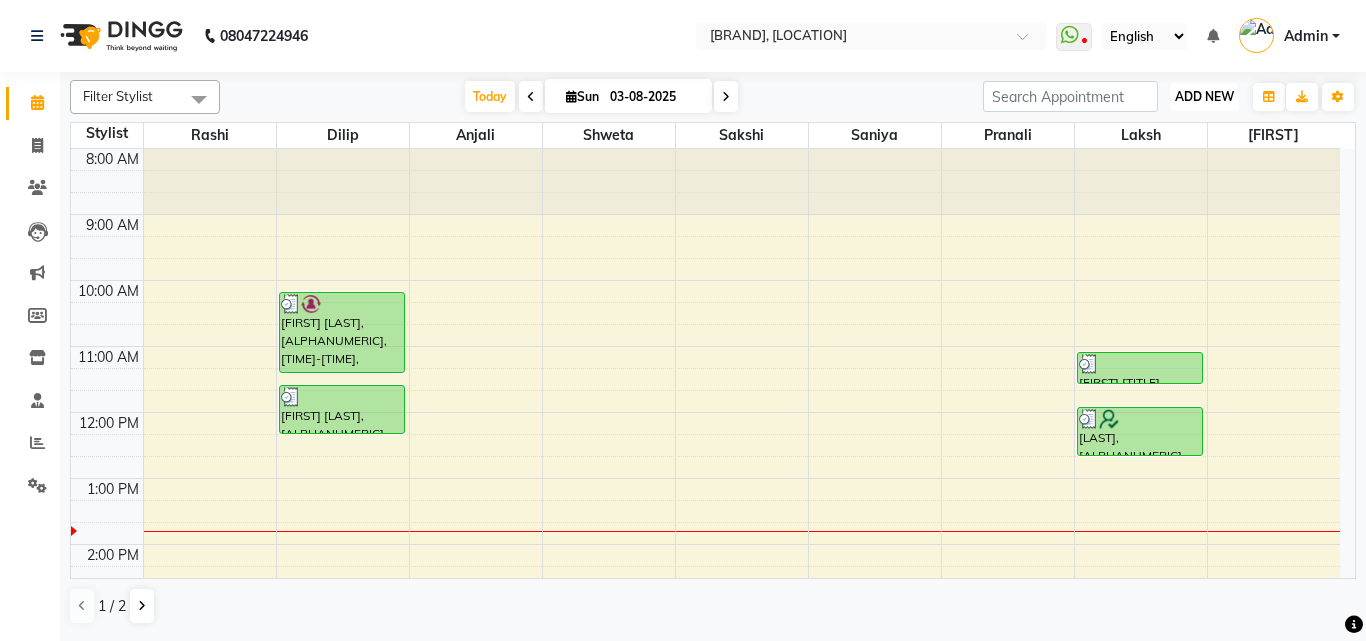click on "ADD NEW" at bounding box center (1204, 96) 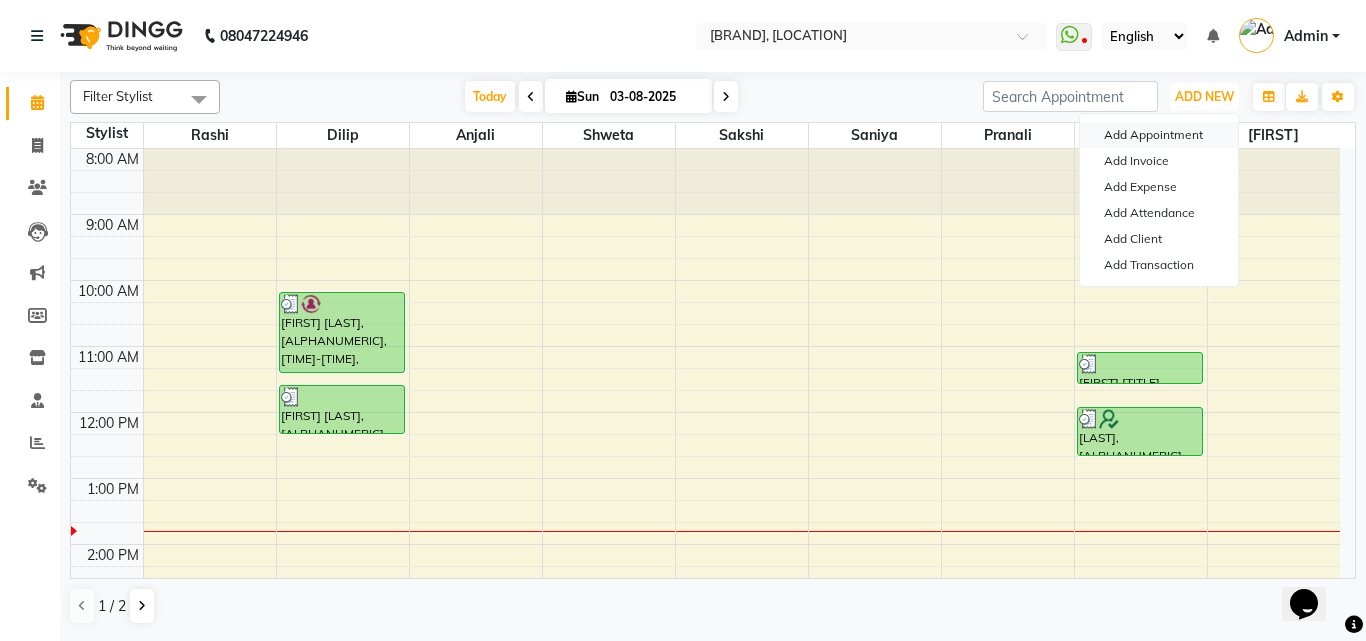 scroll, scrollTop: 0, scrollLeft: 0, axis: both 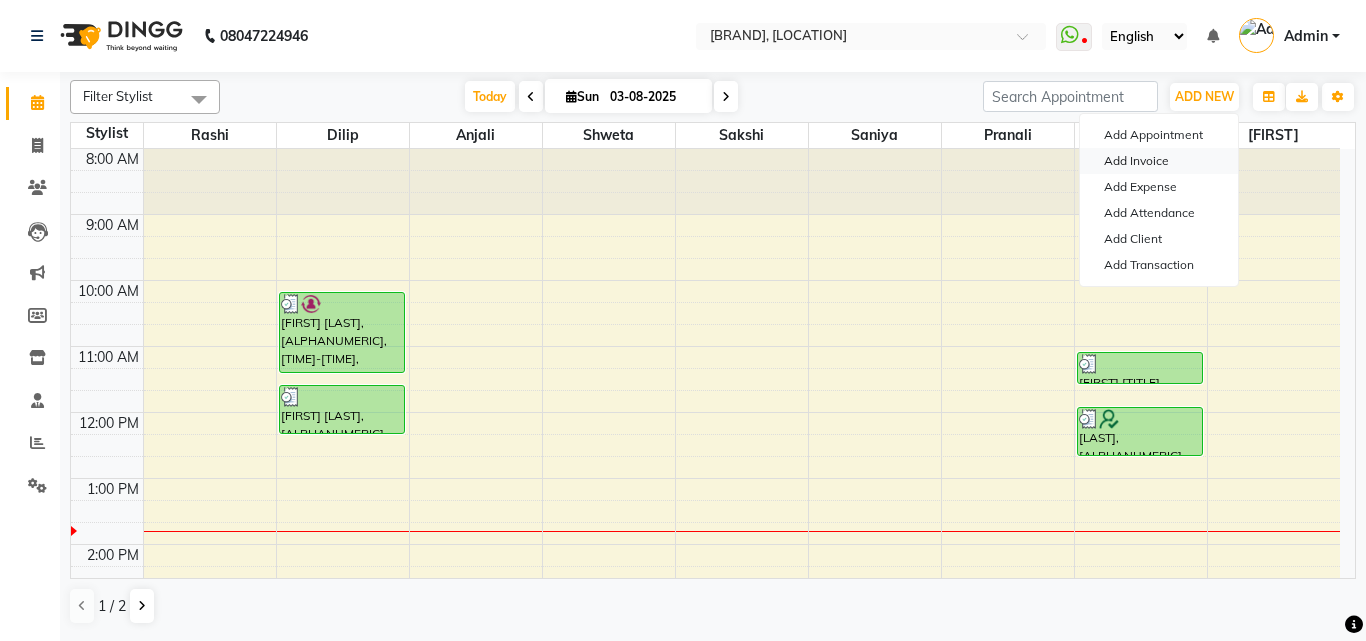 click on "Add Invoice" at bounding box center (1159, 161) 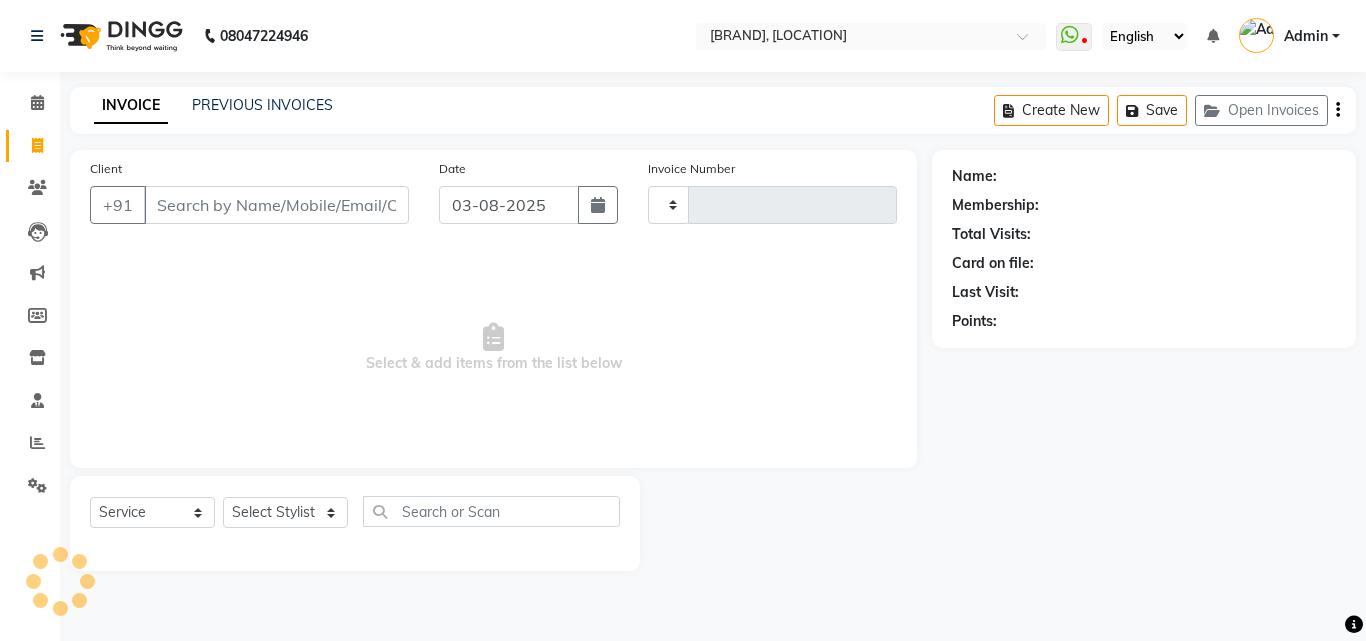 type on "1384" 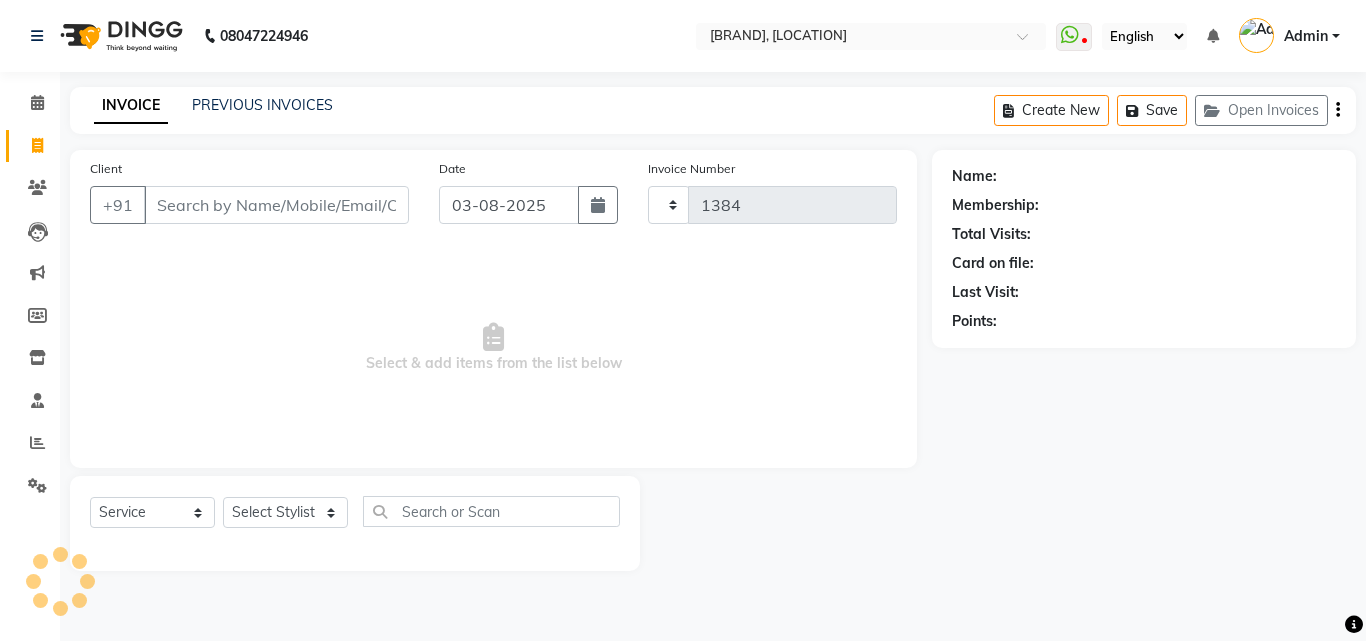 select on "6172" 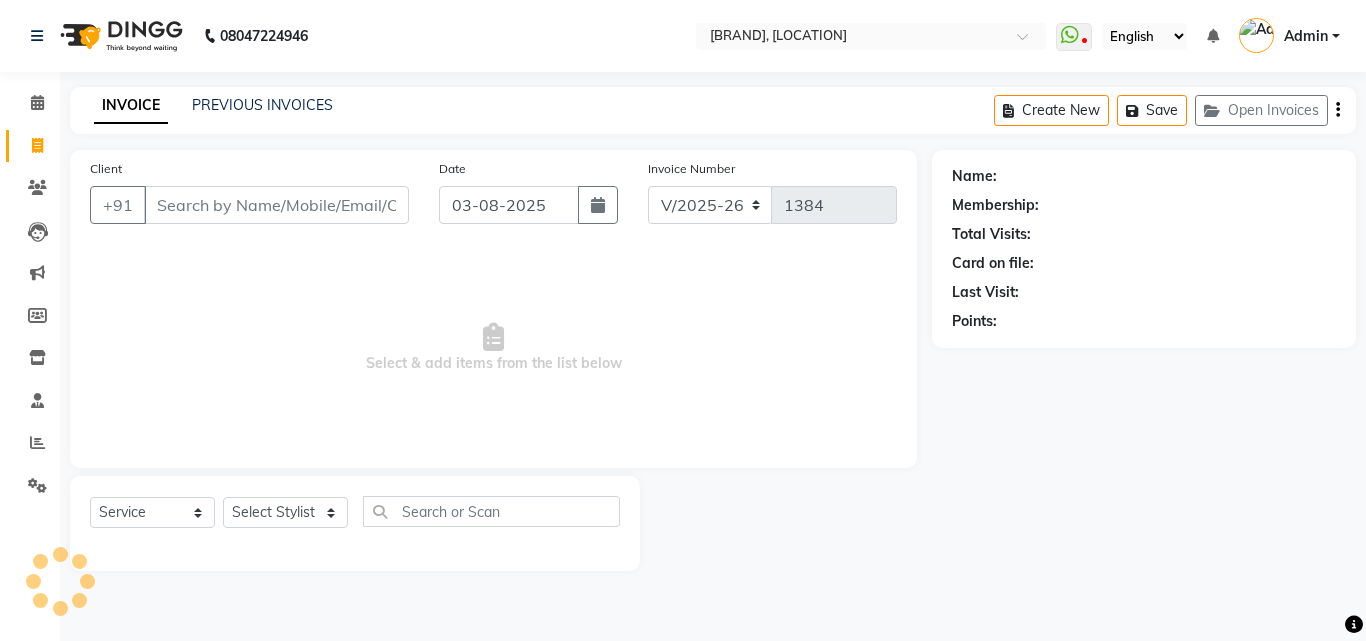 click on "Client" at bounding box center [276, 205] 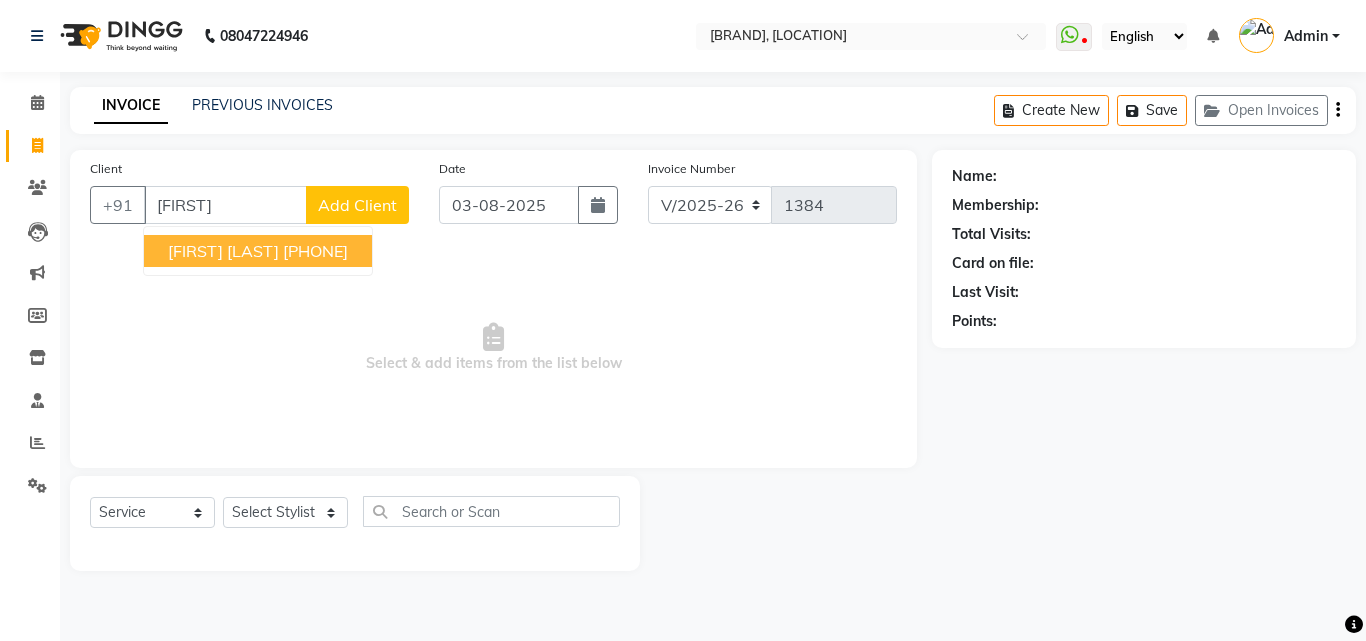 click on "[PHONE]" at bounding box center (315, 251) 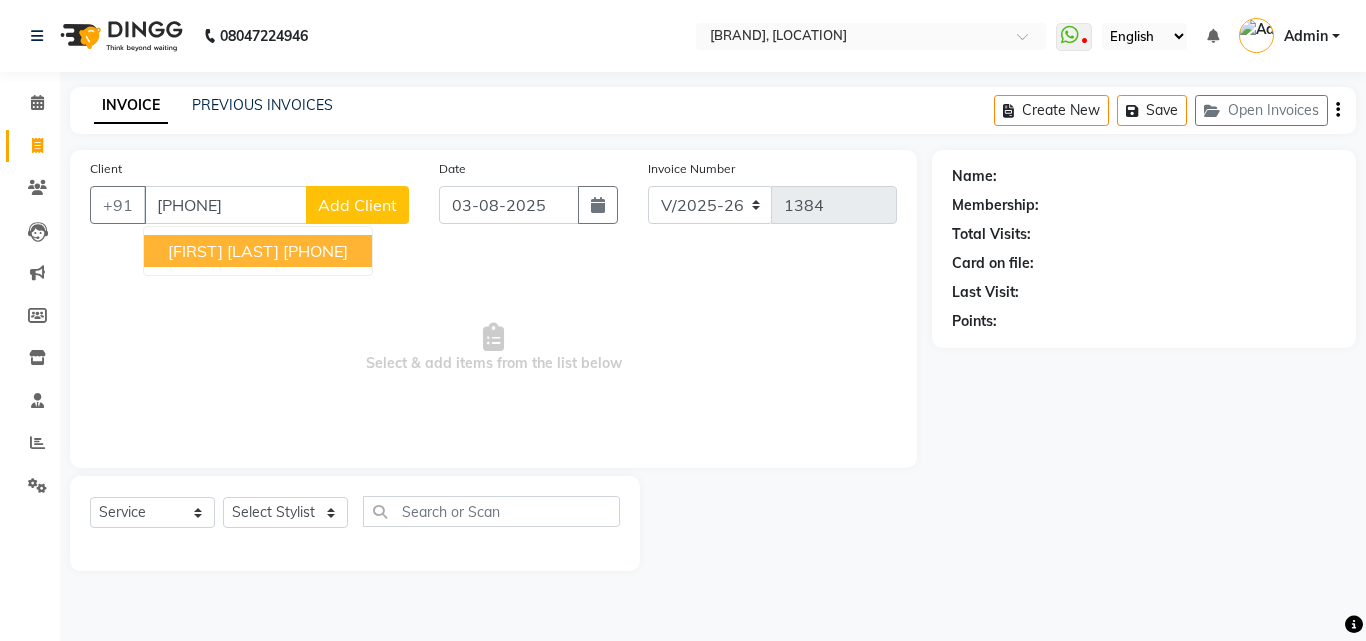 type on "[PHONE]" 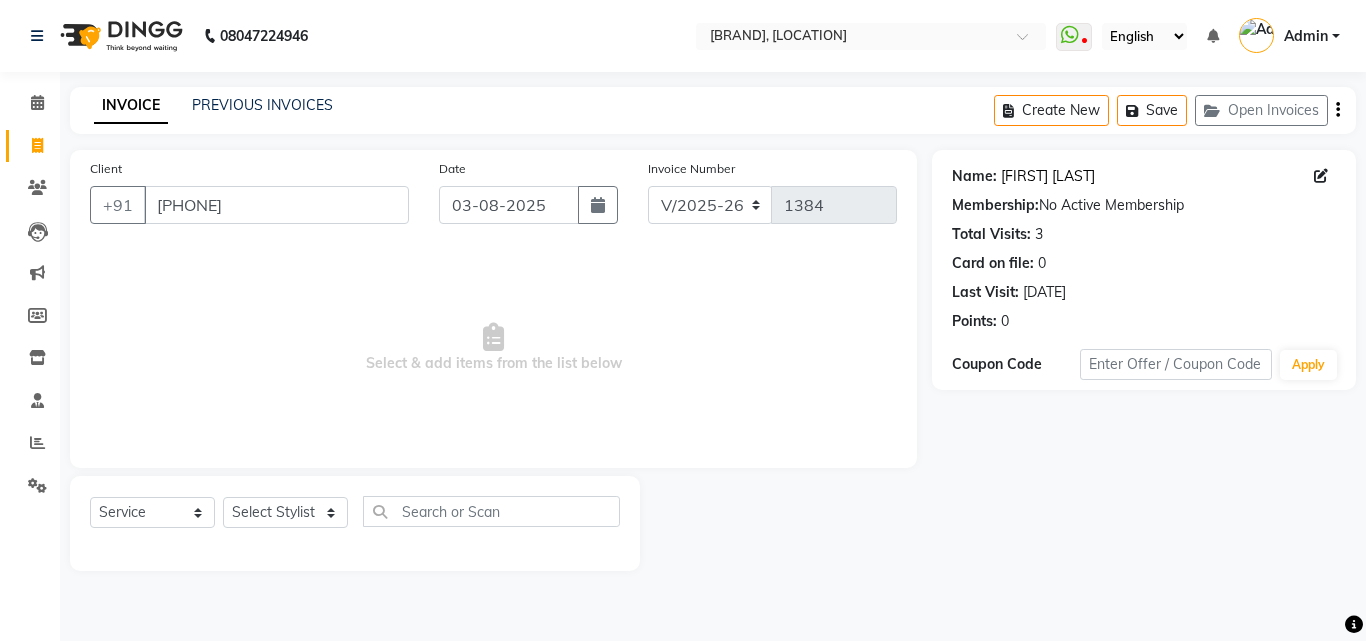 click on "[PERSON] [LAST]" 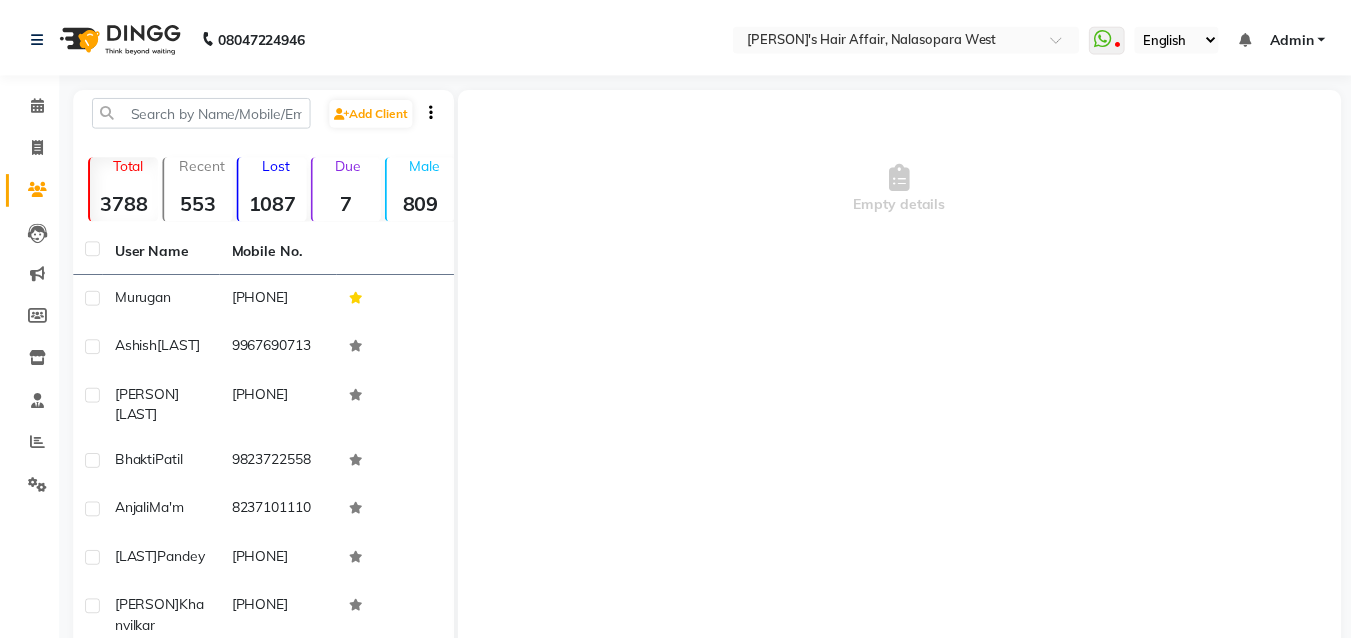 scroll, scrollTop: 0, scrollLeft: 0, axis: both 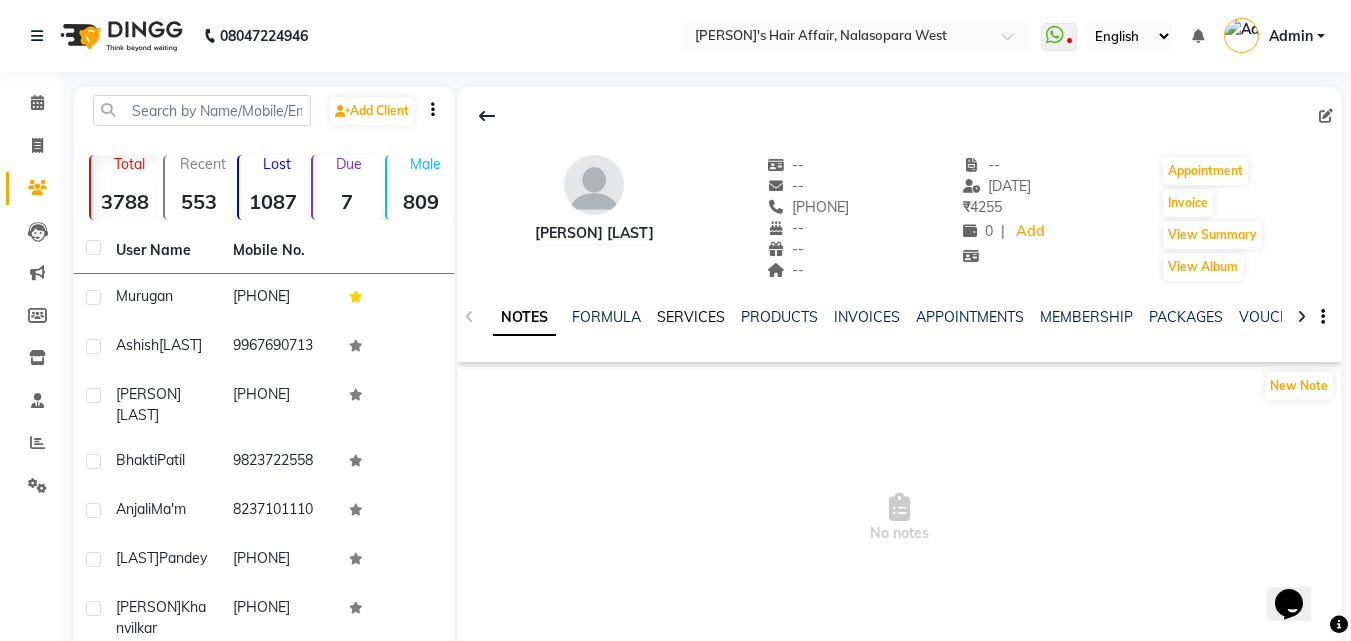 click on "SERVICES" 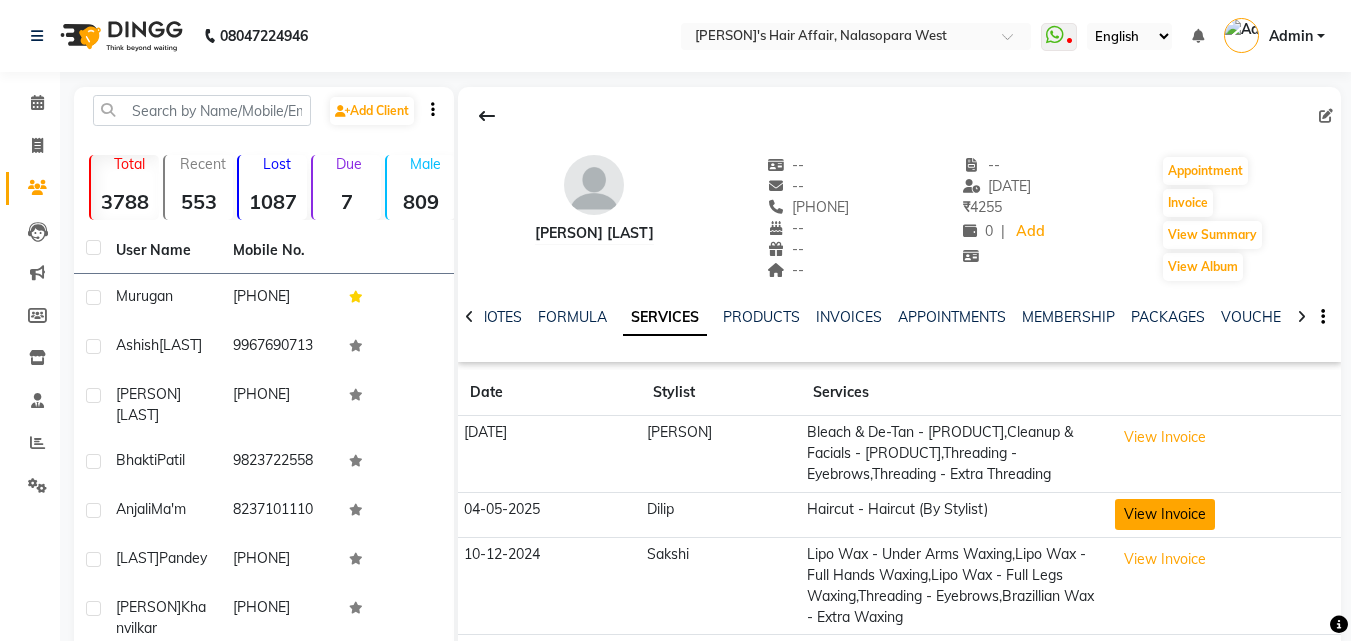 click on "View Invoice" 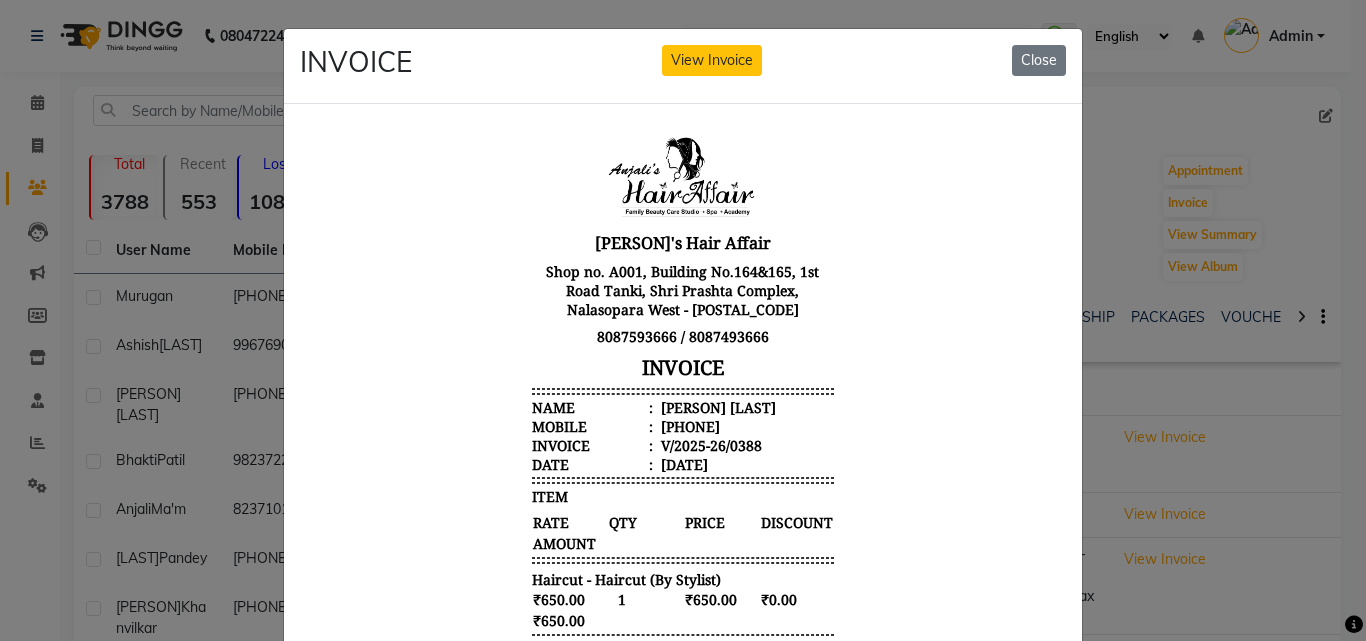 scroll, scrollTop: 0, scrollLeft: 0, axis: both 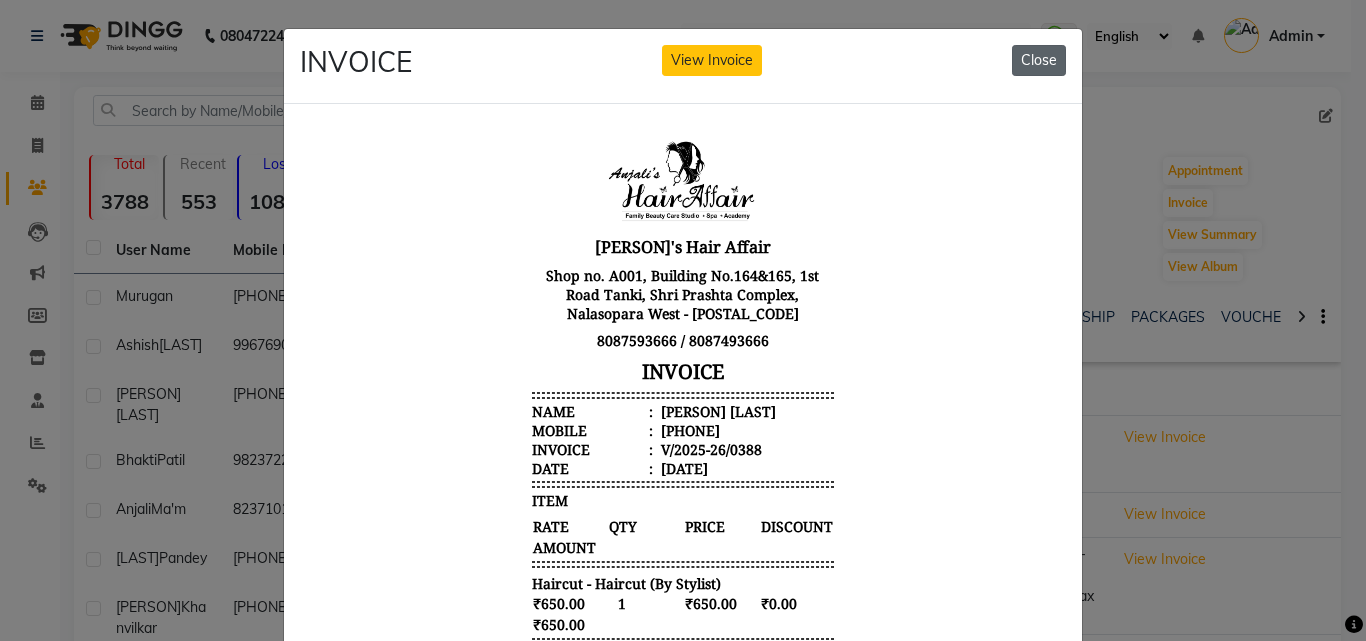 click on "Close" 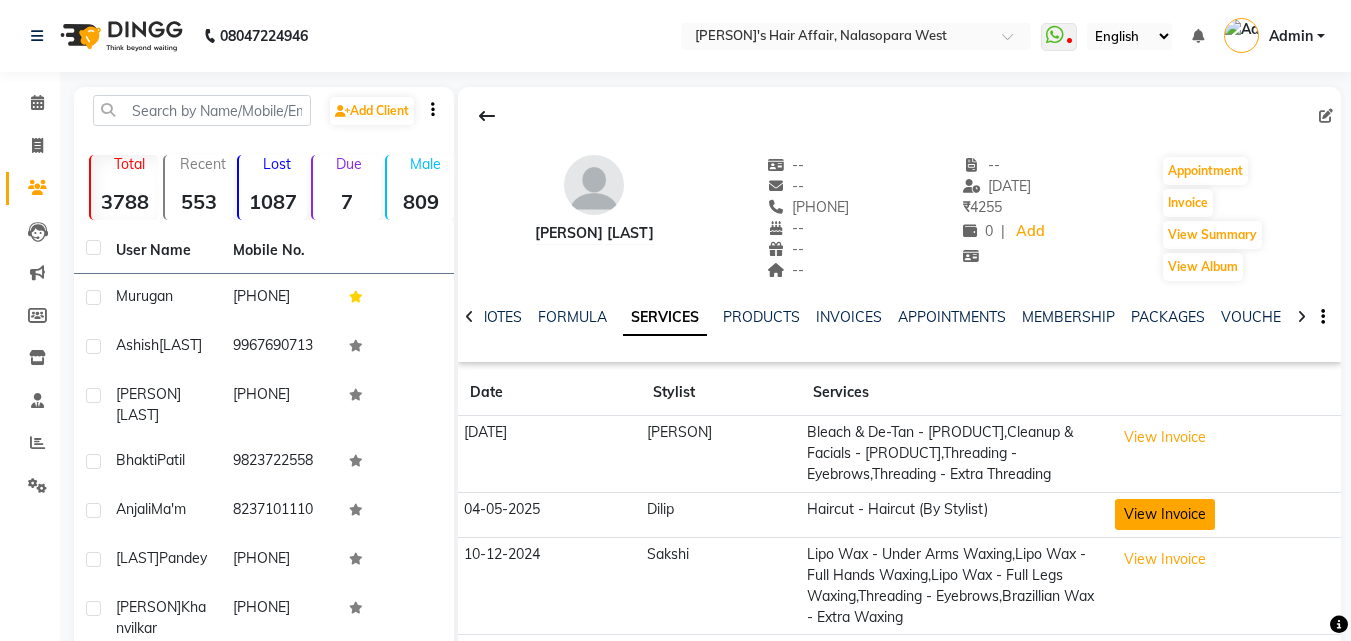 click on "View Invoice" 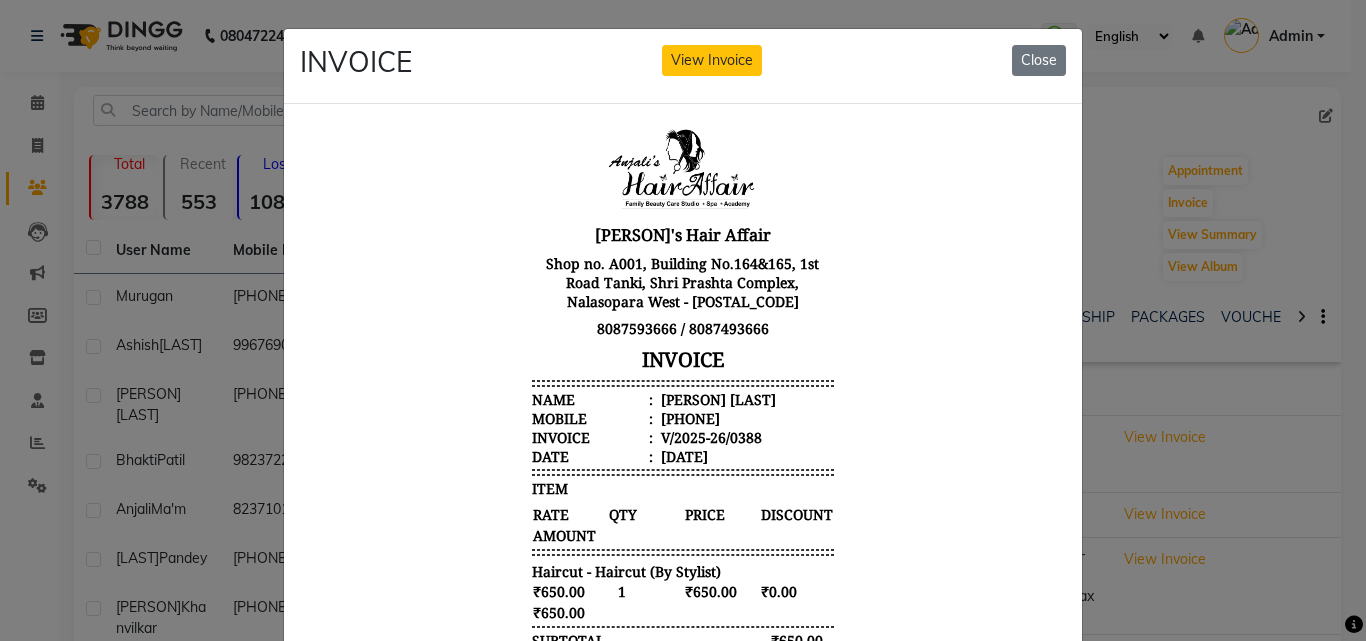 scroll, scrollTop: 16, scrollLeft: 0, axis: vertical 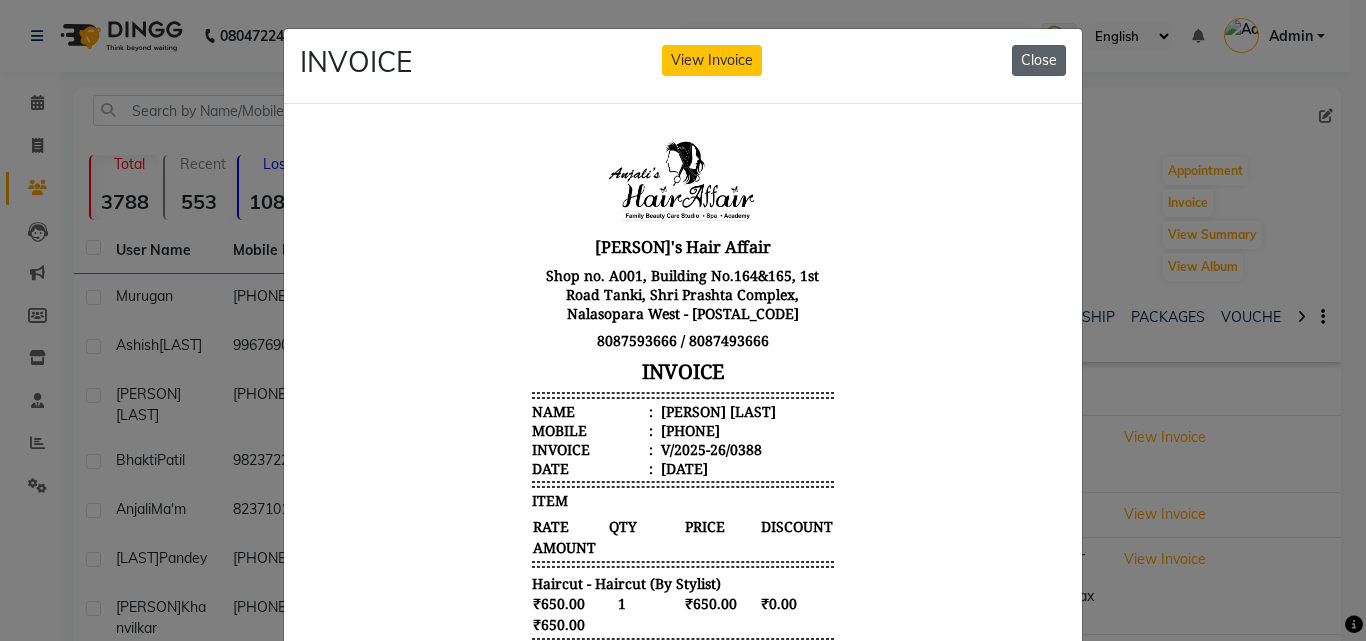 click on "Close" 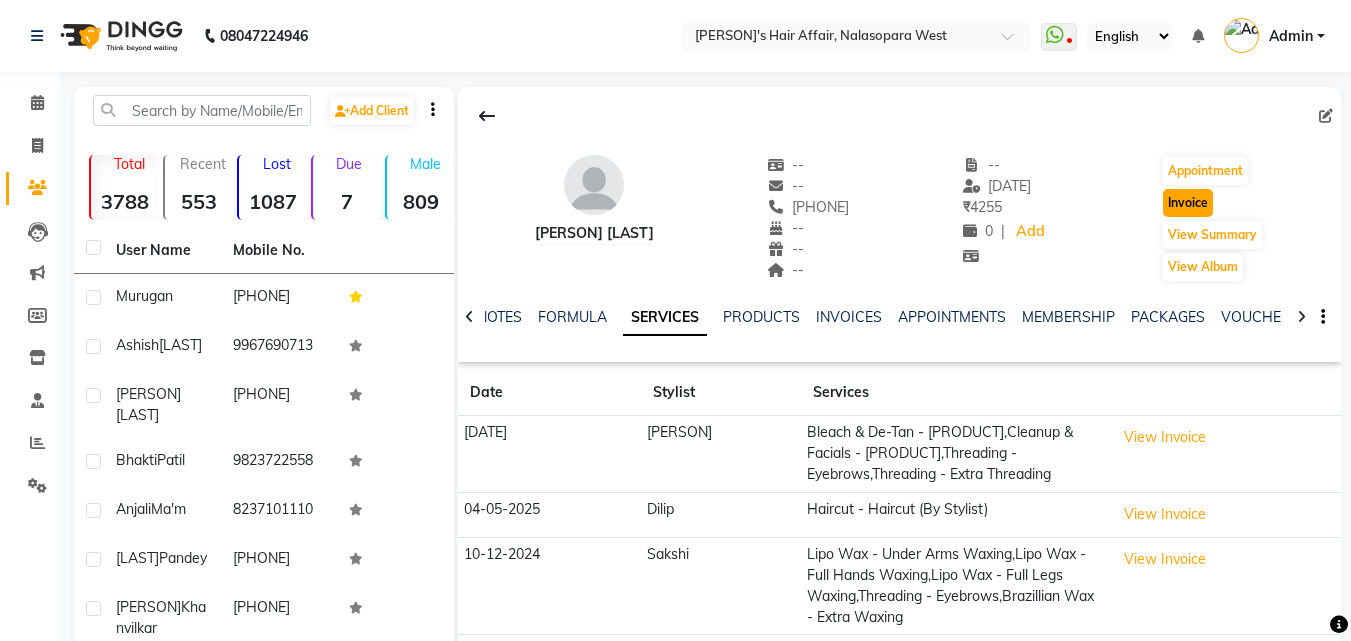 click on "Invoice" 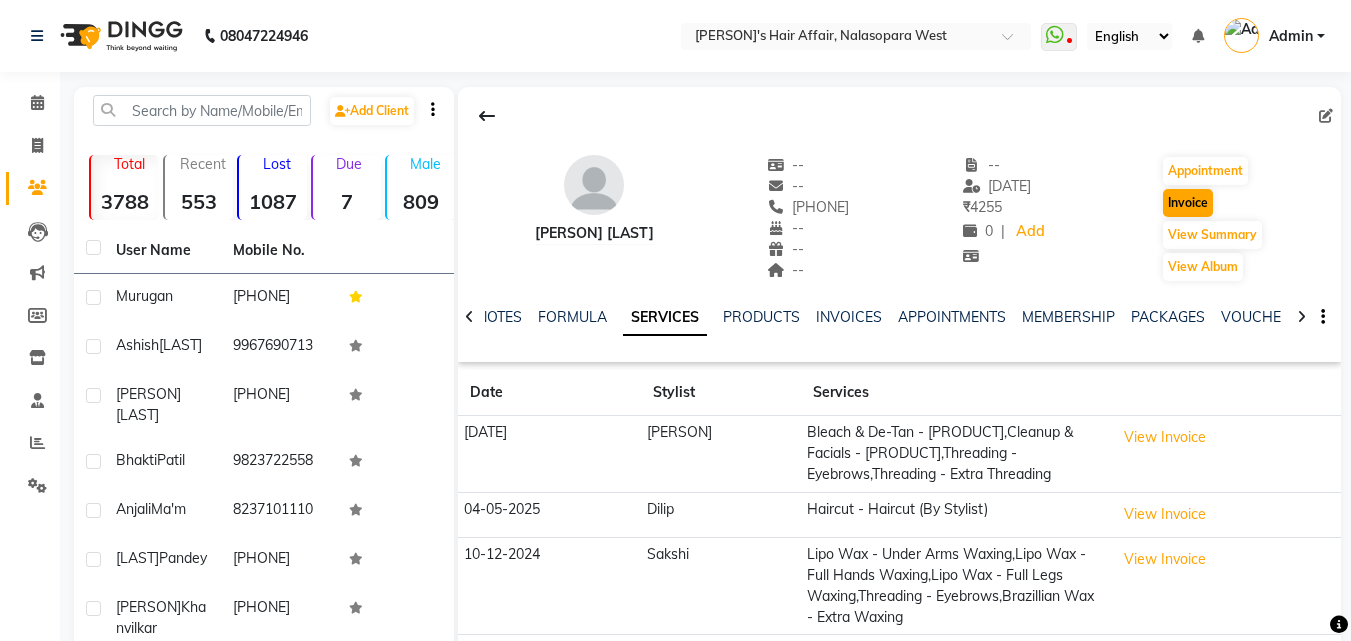 select on "6172" 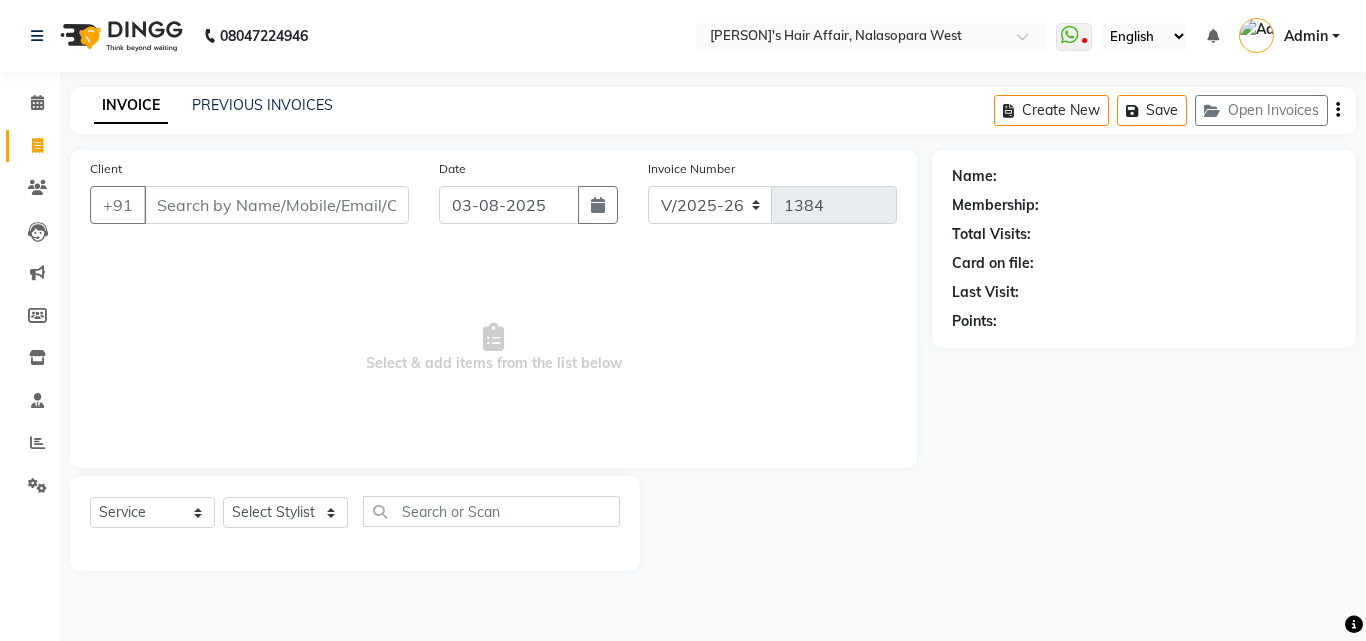 type on "[PHONE]" 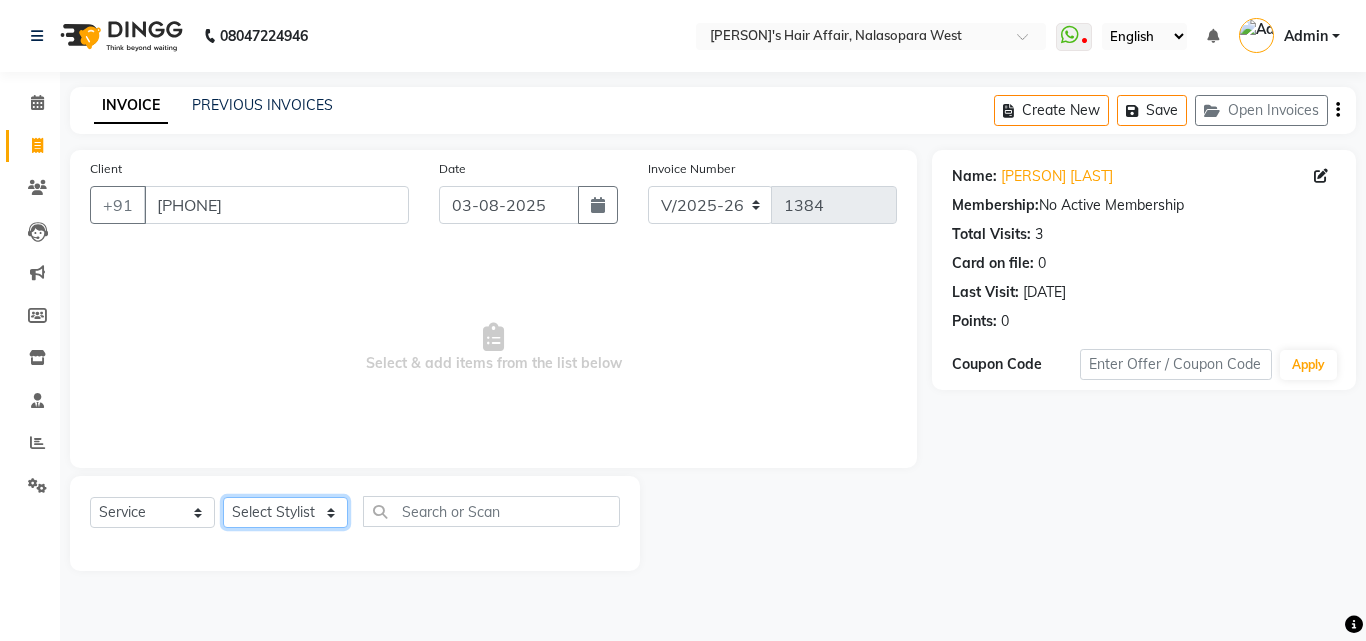 click on "Select Stylist [PERSON] [PERSON] Hair Affair Laksh [PERSON] [PERSON] [PERSON] [PERSON] [PERSON] [PERSON]" 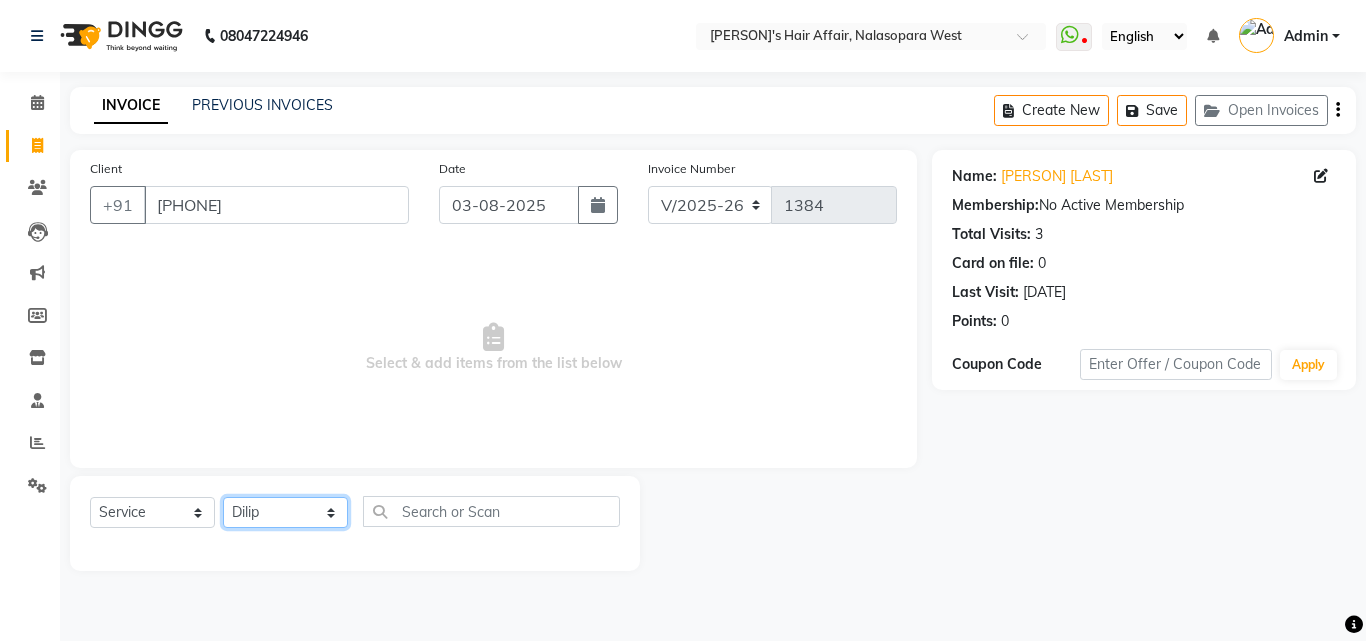click on "Select Stylist [PERSON] [PERSON] Hair Affair Laksh [PERSON] [PERSON] [PERSON] [PERSON] [PERSON] [PERSON]" 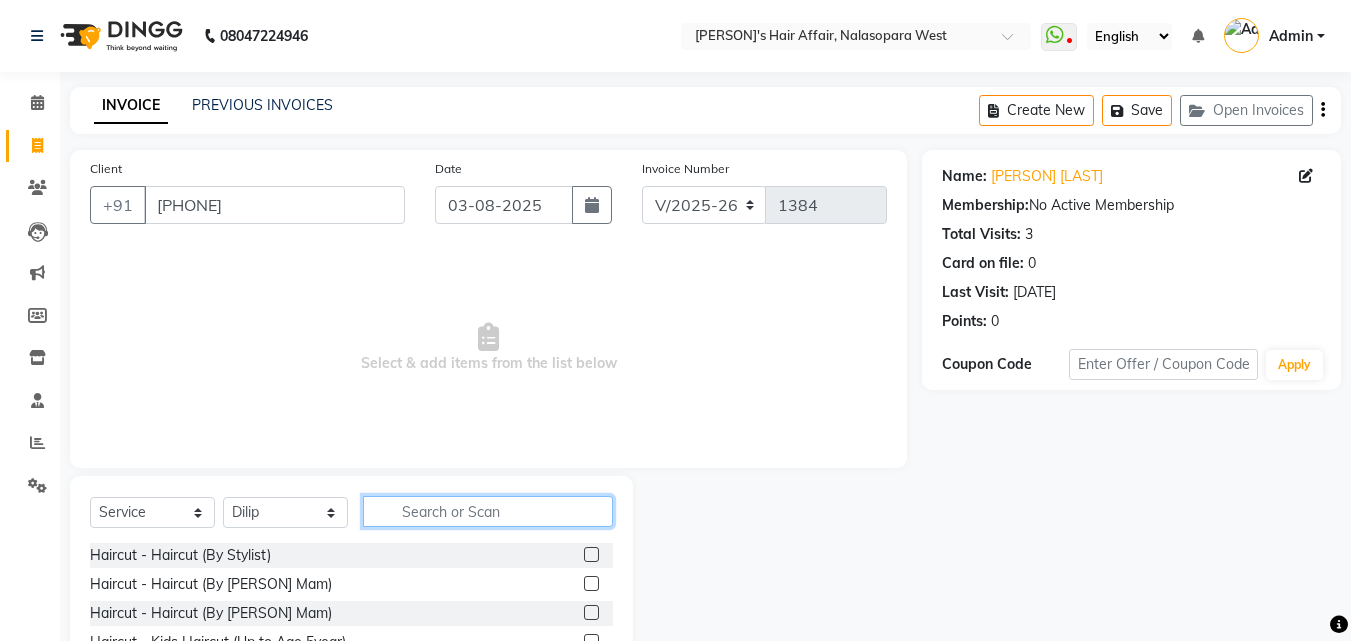 click 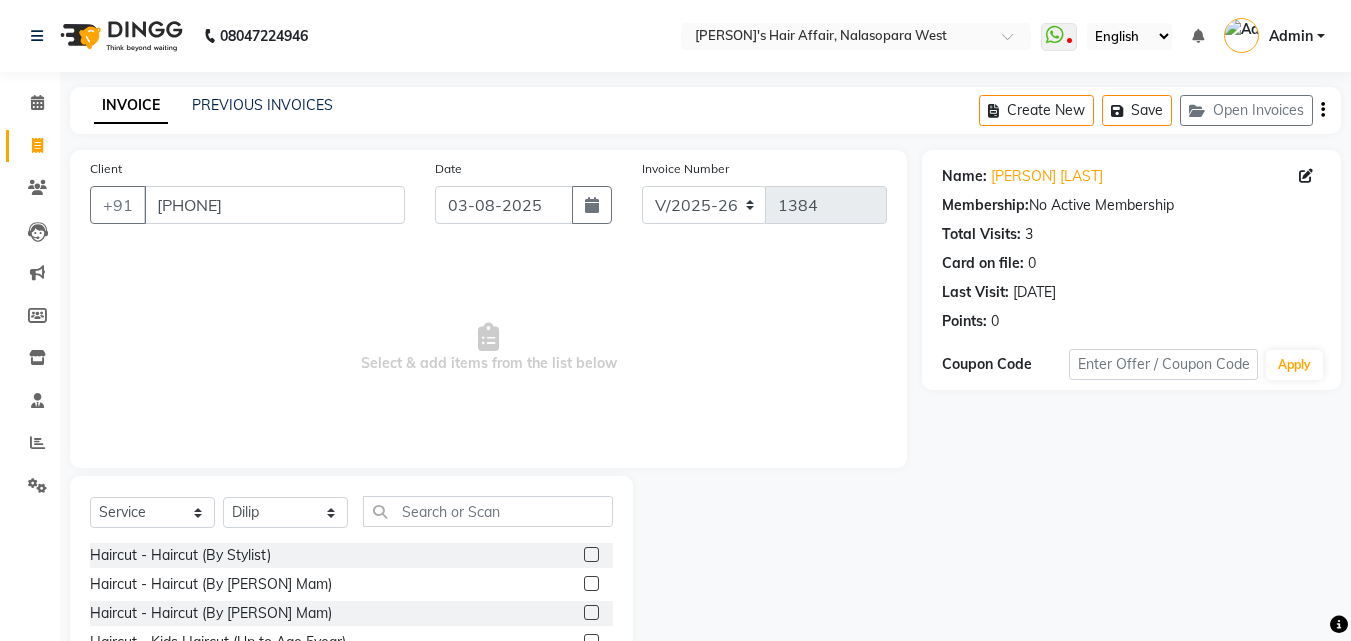 click 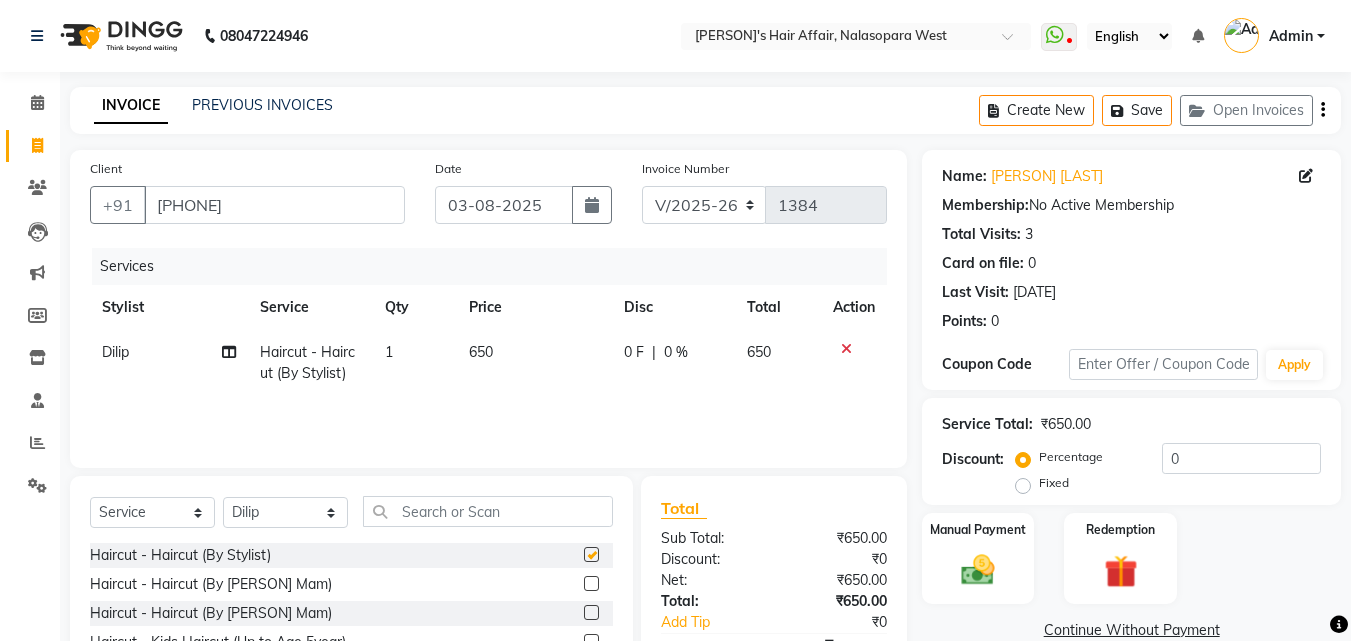 checkbox on "false" 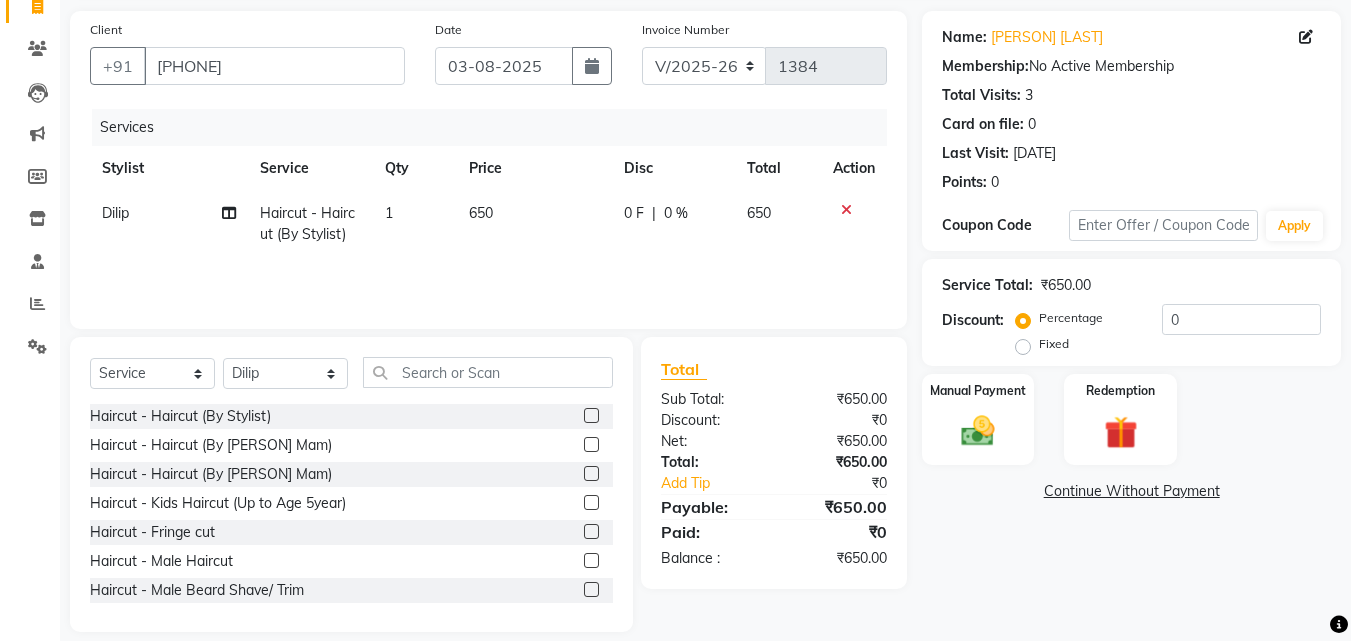 scroll, scrollTop: 160, scrollLeft: 0, axis: vertical 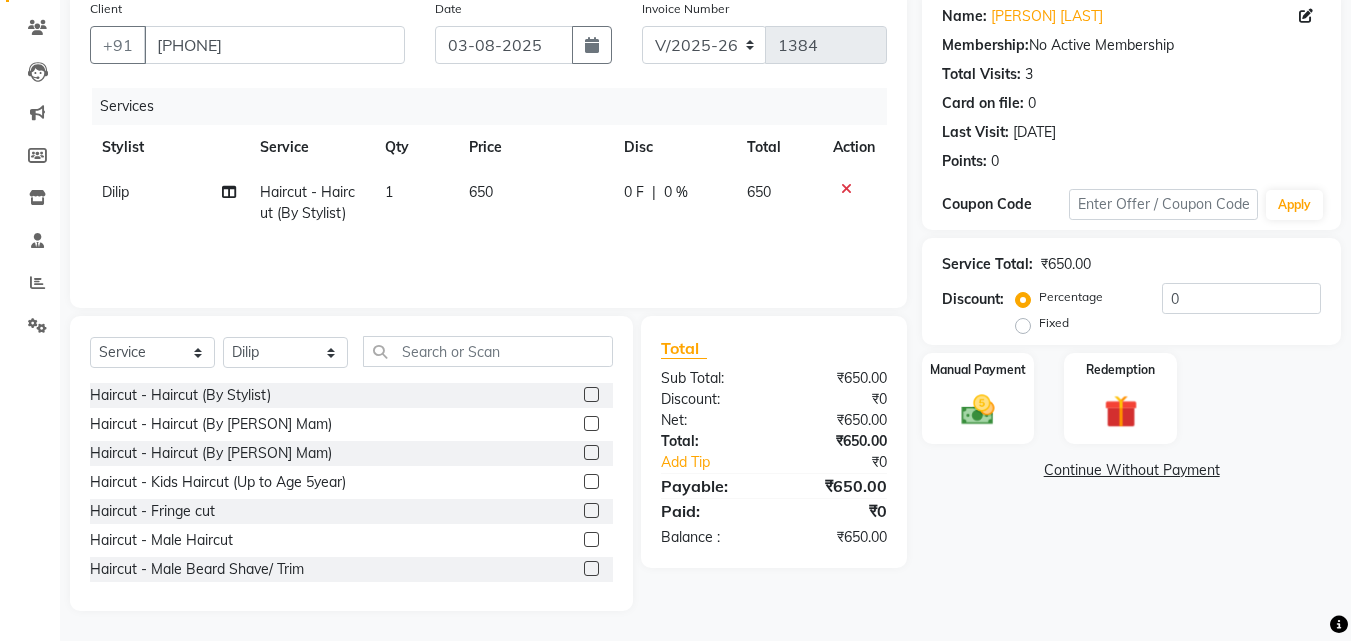 click on "Calendar  Invoice  Clients  Leads   Marketing  Members  Inventory  Staff  Reports  Settings Completed InProgress Upcoming Dropped Tentative Check-In Confirm Bookings Generate Report Segments Page Builder" 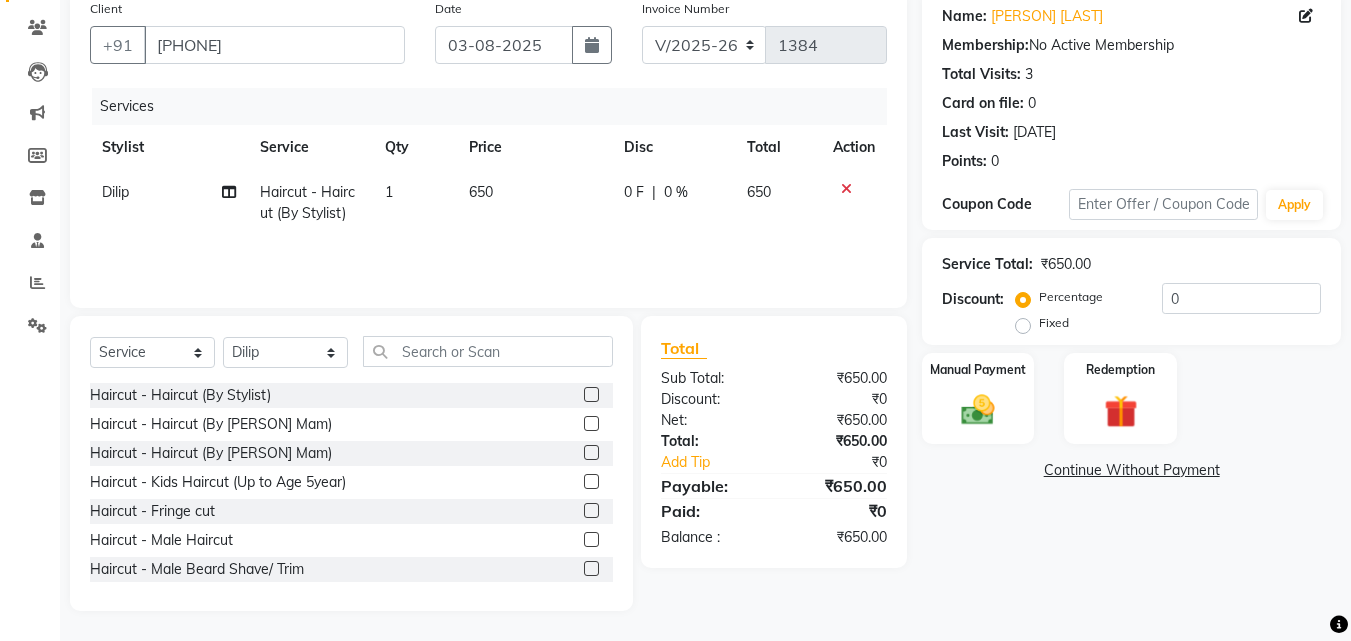 drag, startPoint x: 33, startPoint y: 588, endPoint x: 769, endPoint y: 572, distance: 736.1739 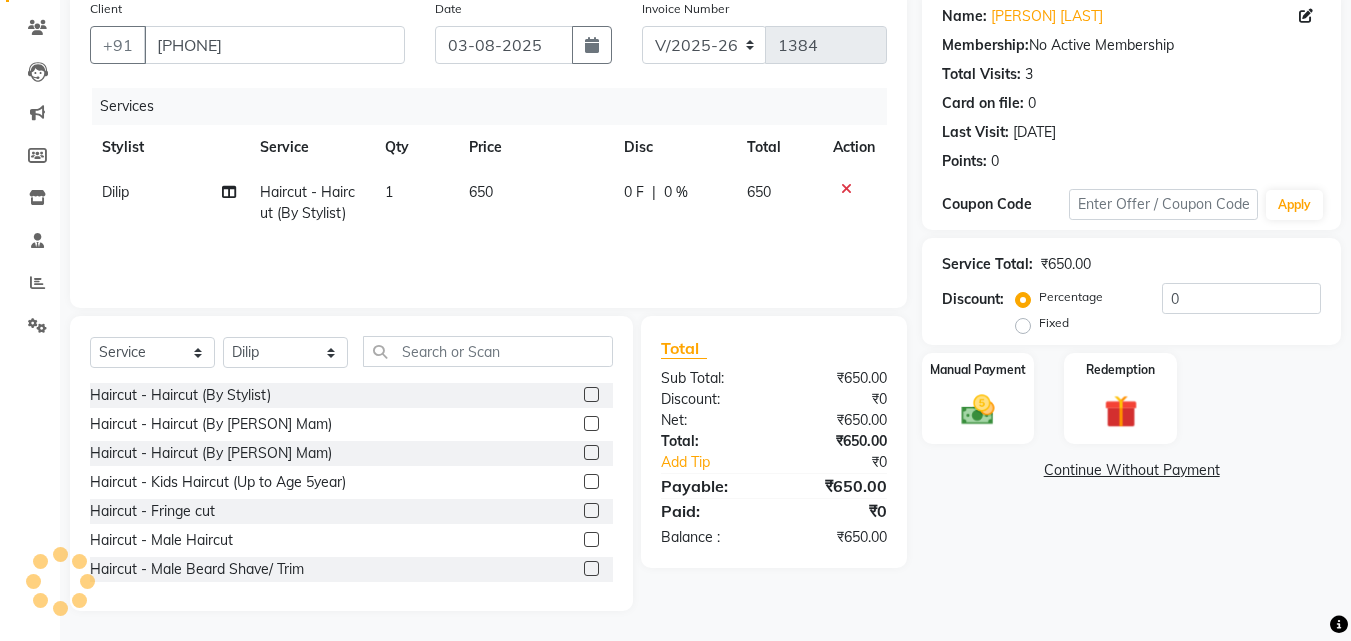 scroll, scrollTop: 60, scrollLeft: 0, axis: vertical 